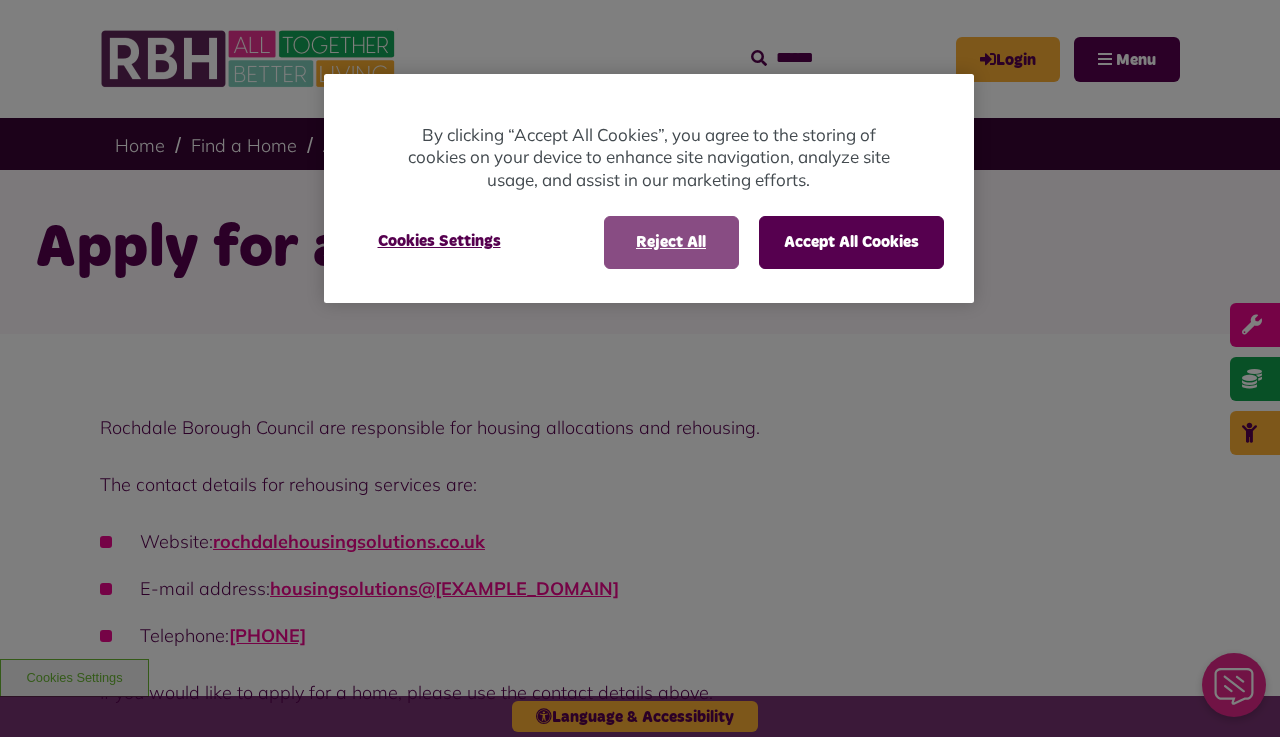 scroll, scrollTop: 0, scrollLeft: 0, axis: both 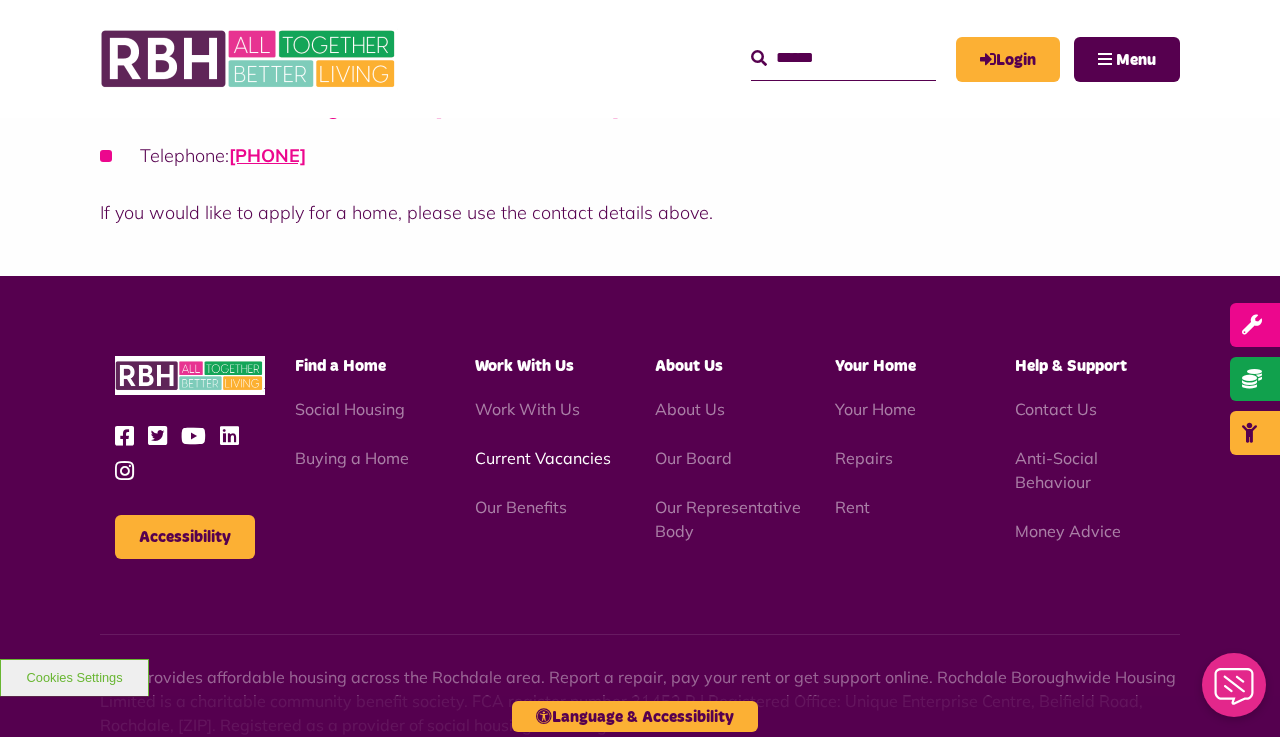 click on "Current Vacancies" at bounding box center [543, 458] 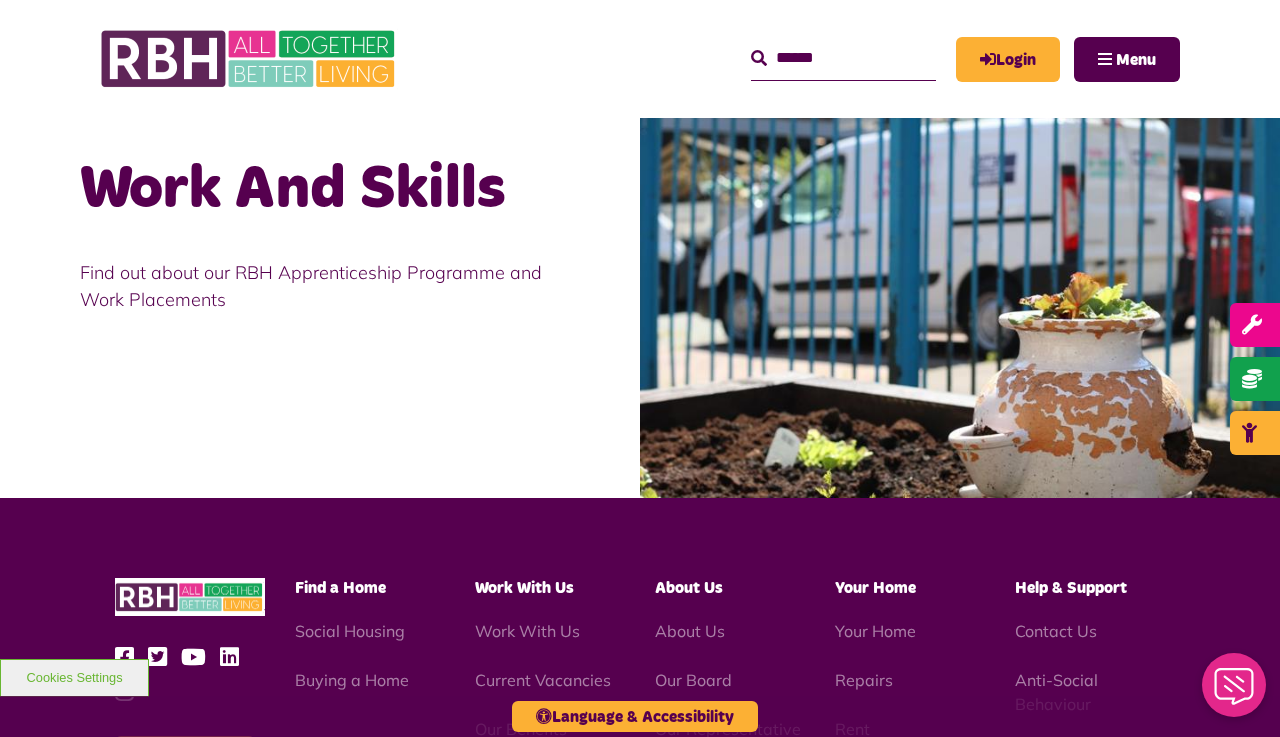 scroll, scrollTop: 1880, scrollLeft: 0, axis: vertical 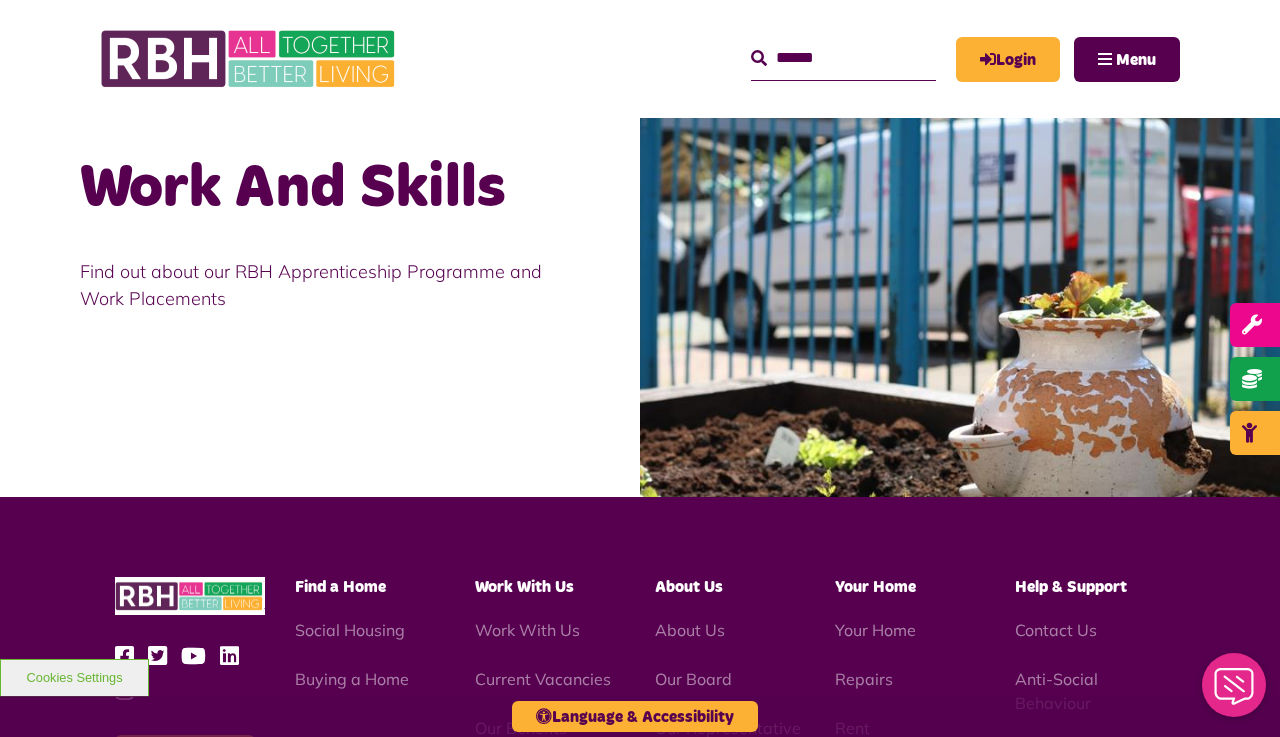 click on "Find out about our RBH Apprenticeship Programme and Work Placements" at bounding box center (320, 312) 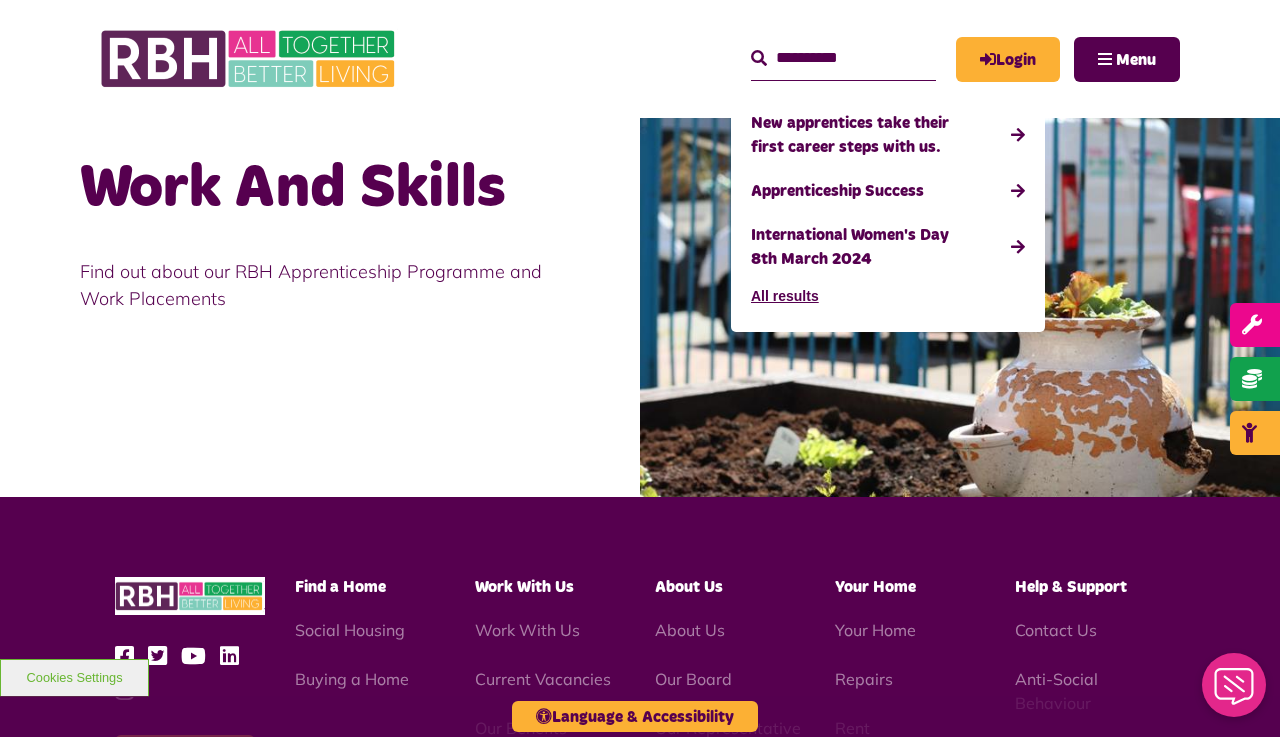 type on "**********" 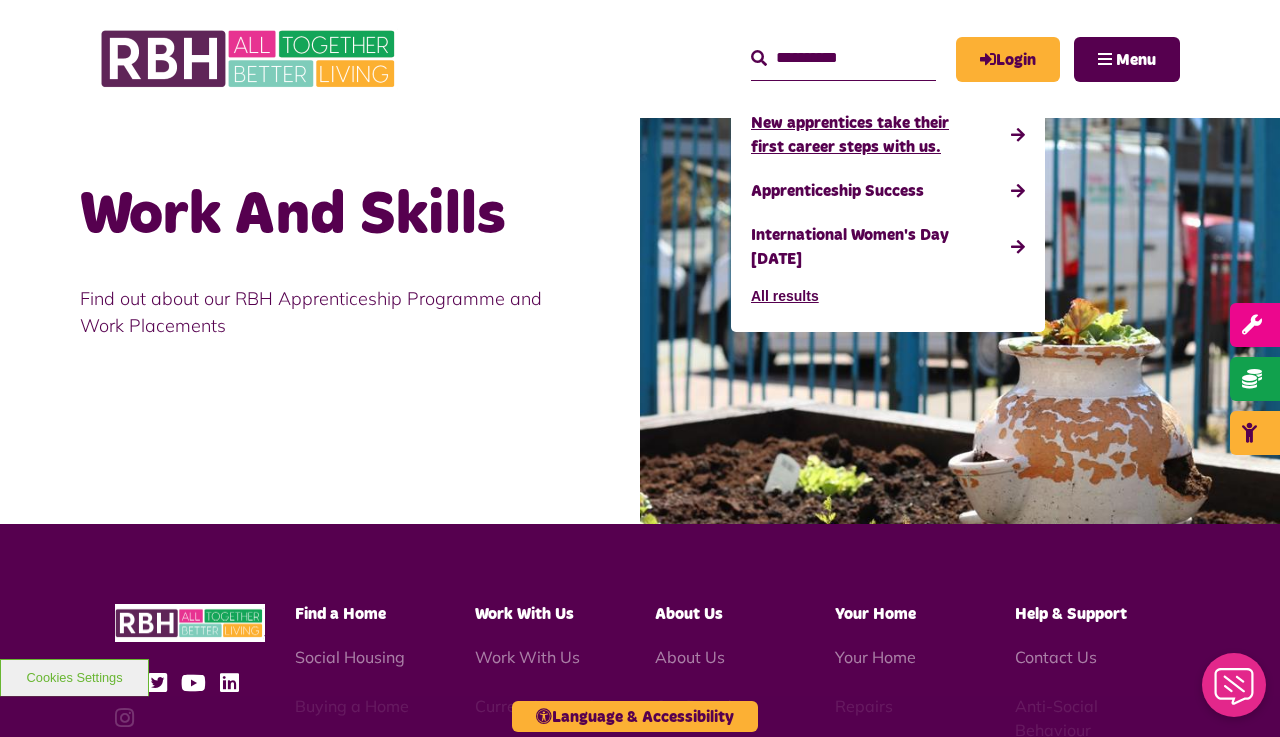 drag, startPoint x: 836, startPoint y: 82, endPoint x: 868, endPoint y: 140, distance: 66.24198 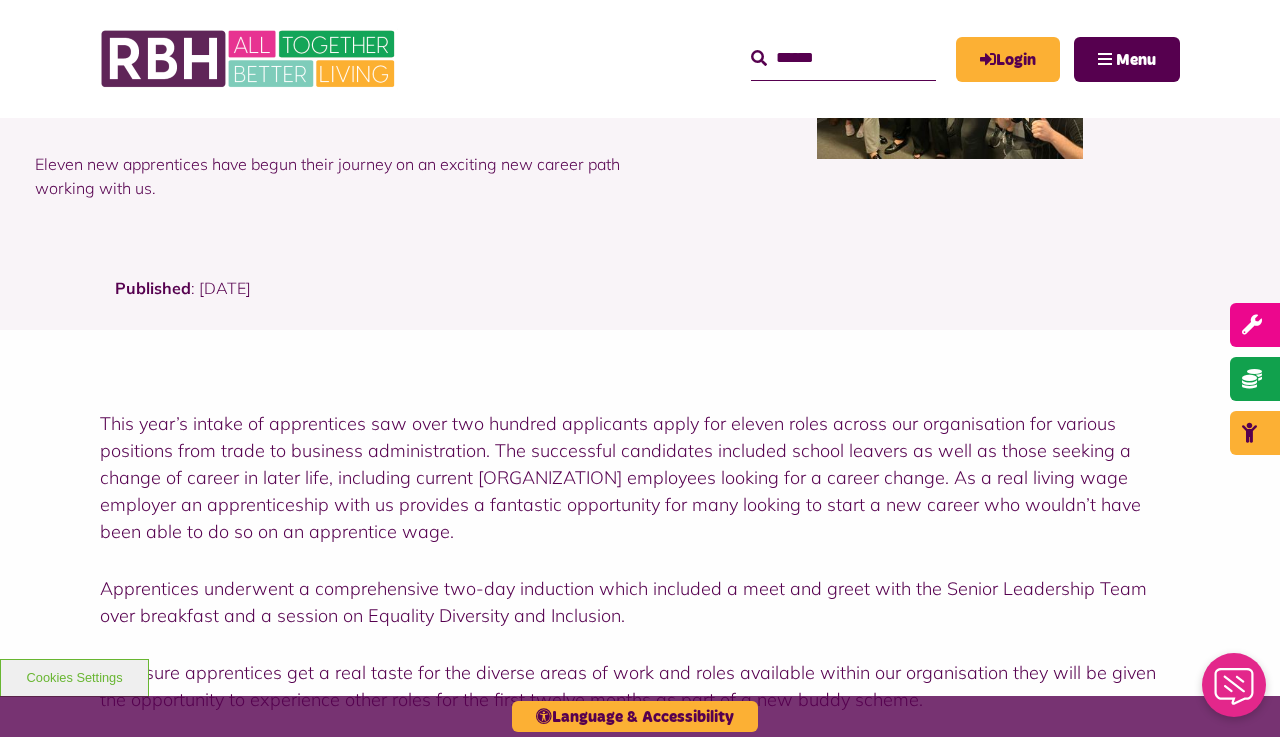 scroll, scrollTop: 320, scrollLeft: 0, axis: vertical 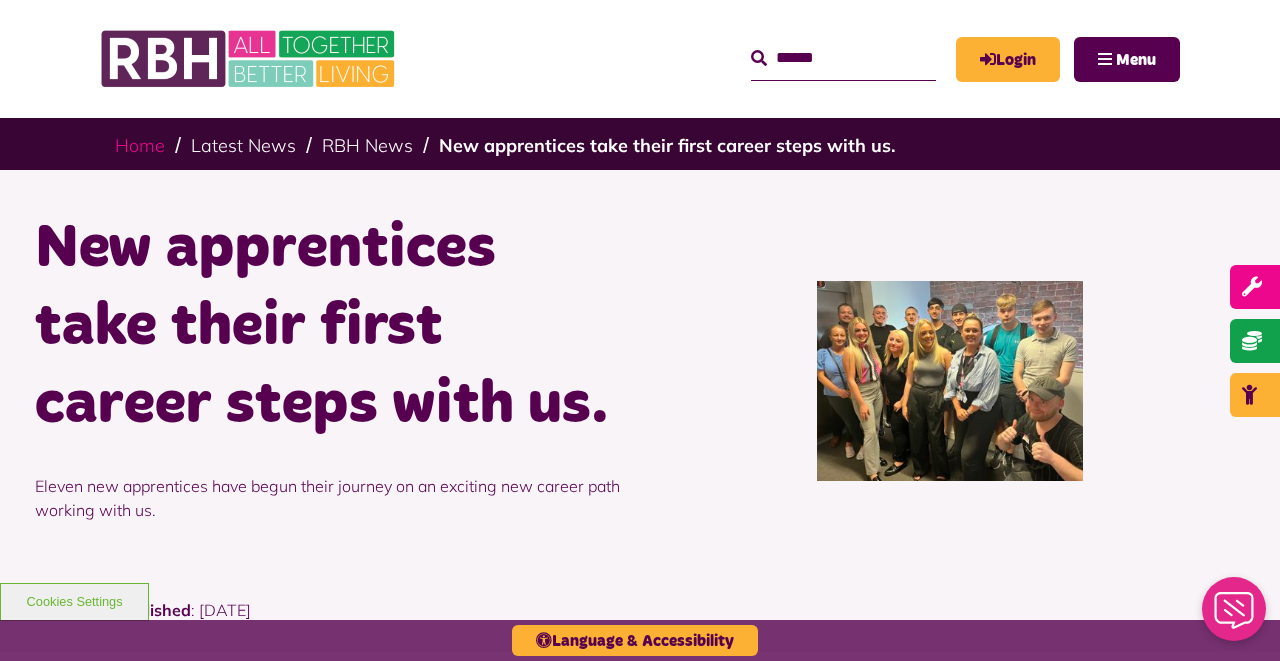 click on "Home" at bounding box center (140, 145) 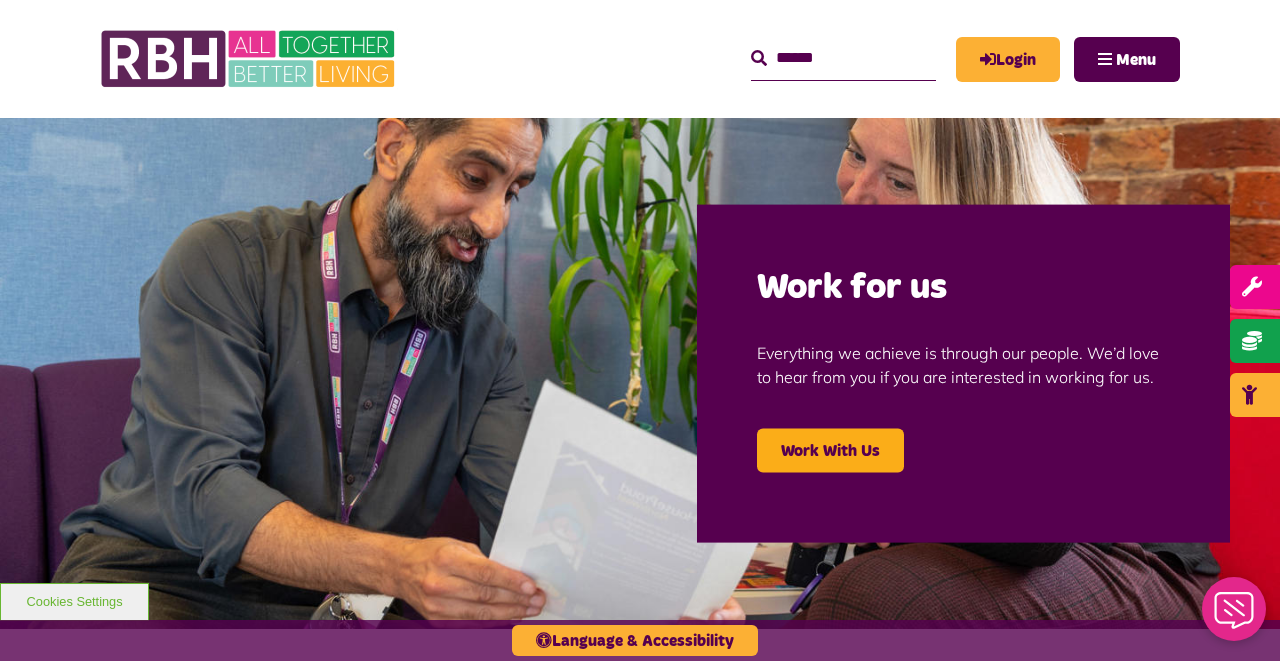 scroll, scrollTop: 0, scrollLeft: 0, axis: both 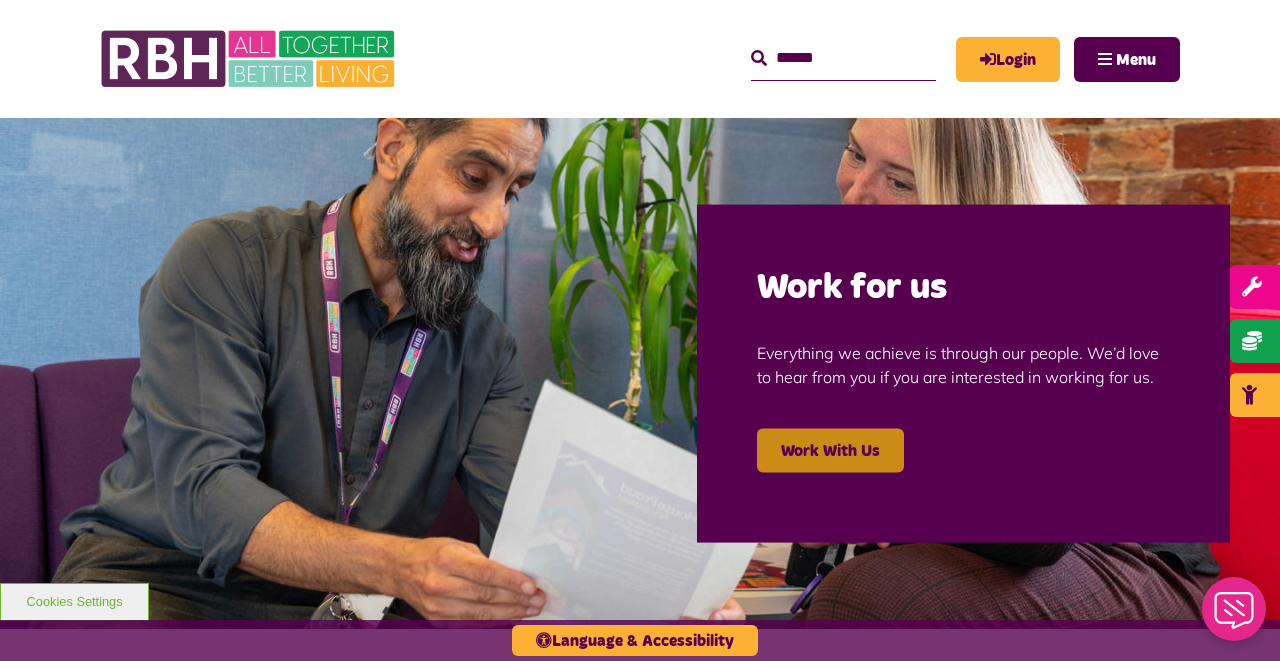 click on "Work With Us" at bounding box center (830, 451) 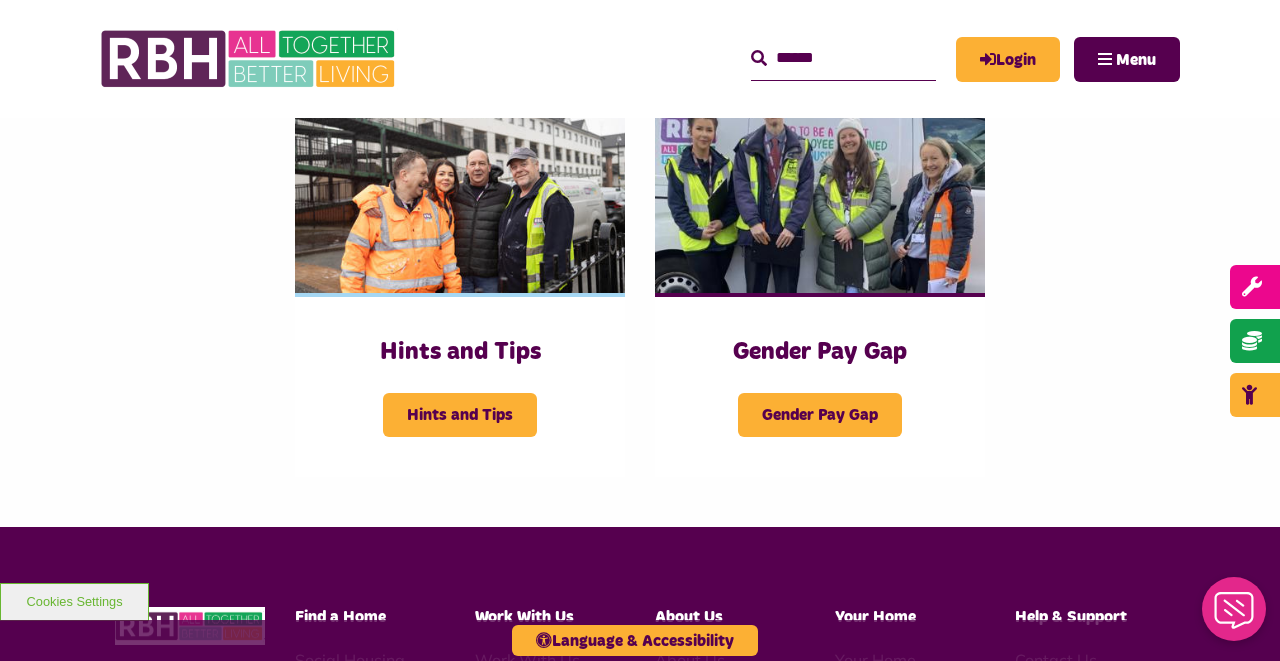 scroll, scrollTop: 760, scrollLeft: 0, axis: vertical 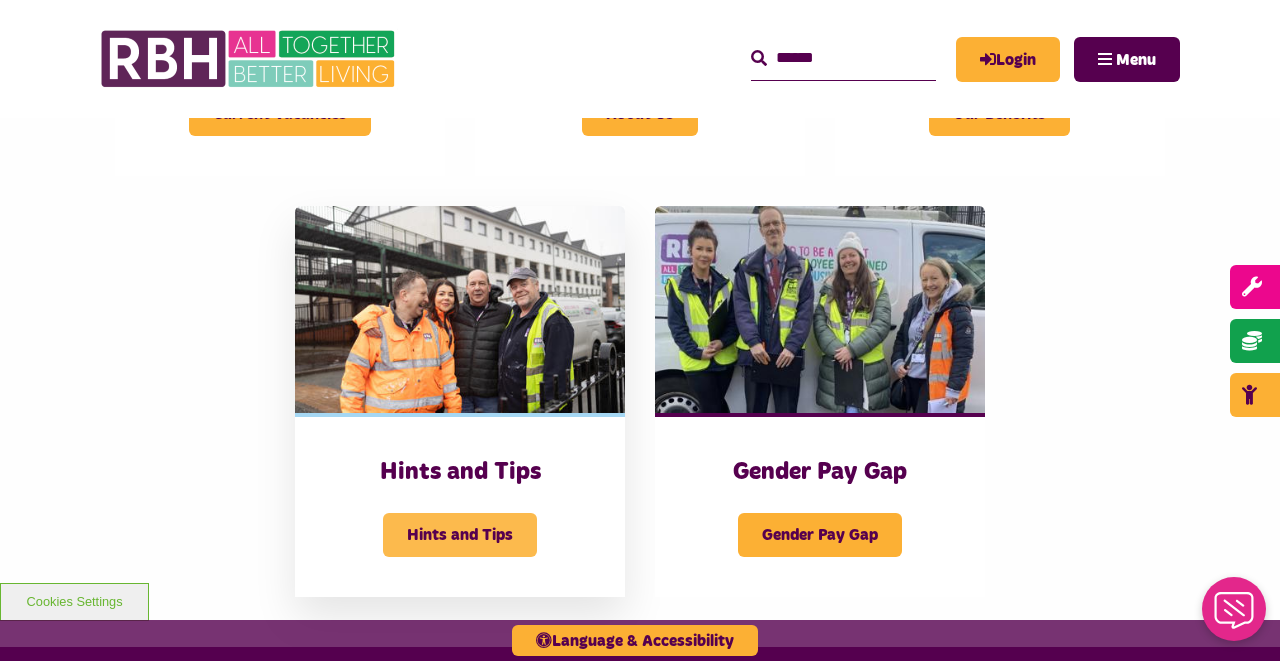 click on "Hints and Tips" at bounding box center [460, 535] 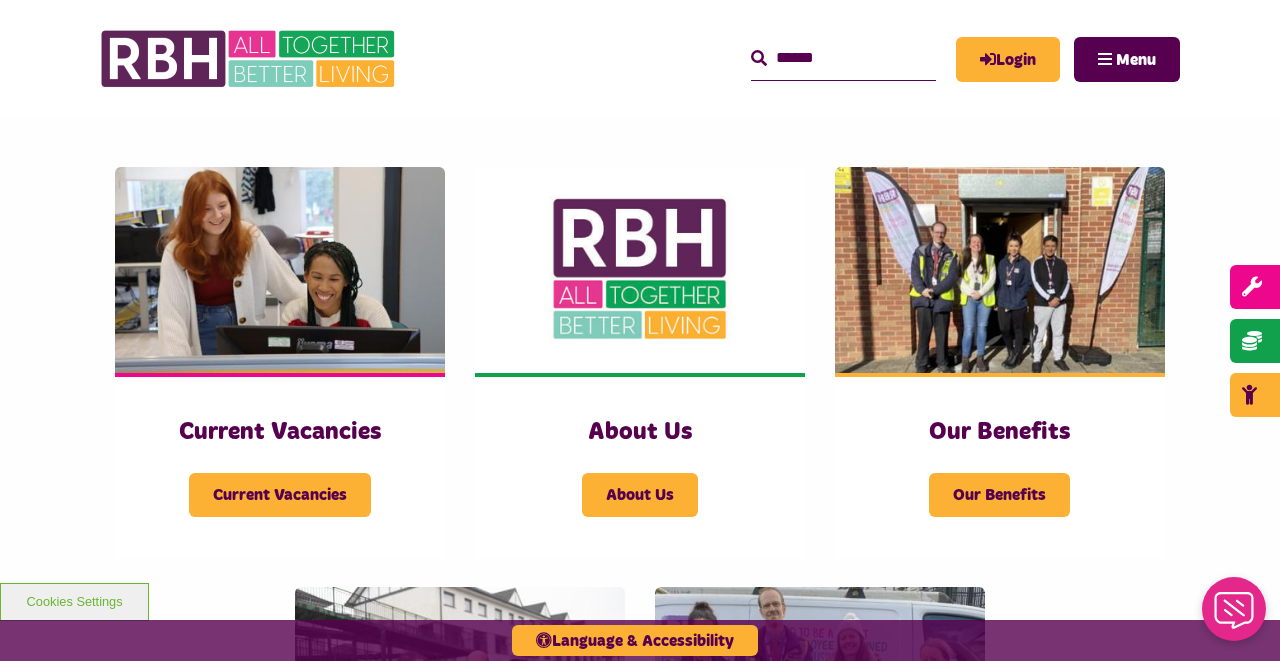scroll, scrollTop: 360, scrollLeft: 0, axis: vertical 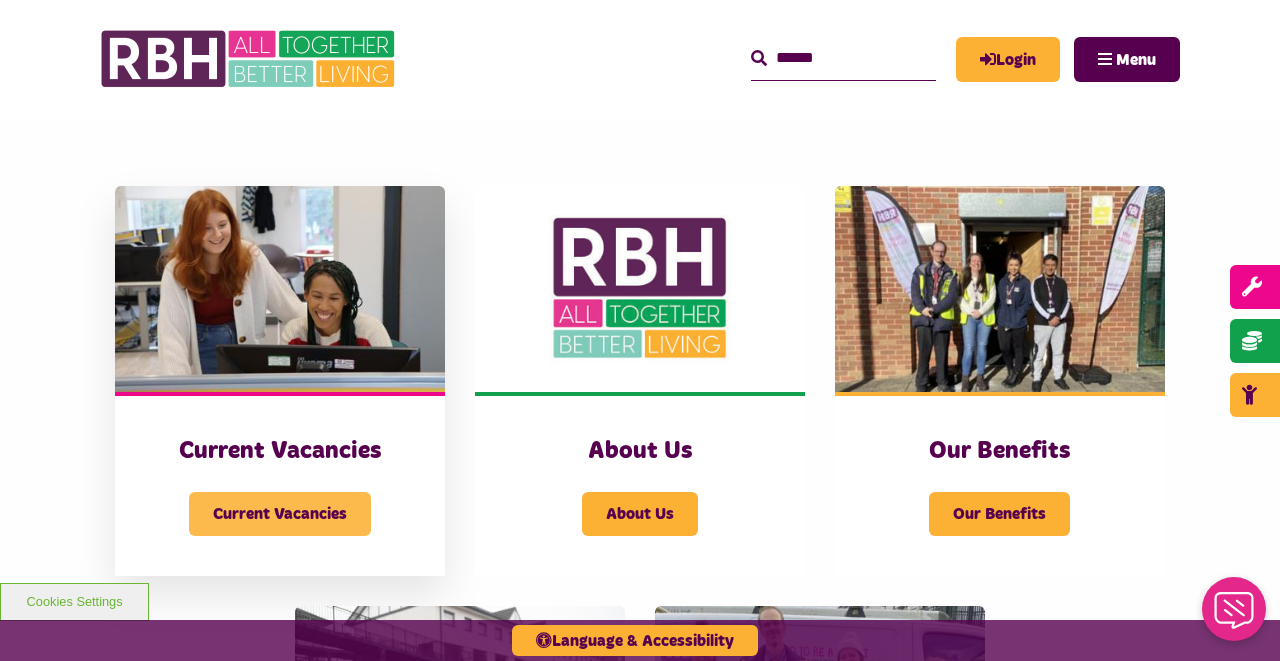 click on "Current Vacancies" at bounding box center [280, 514] 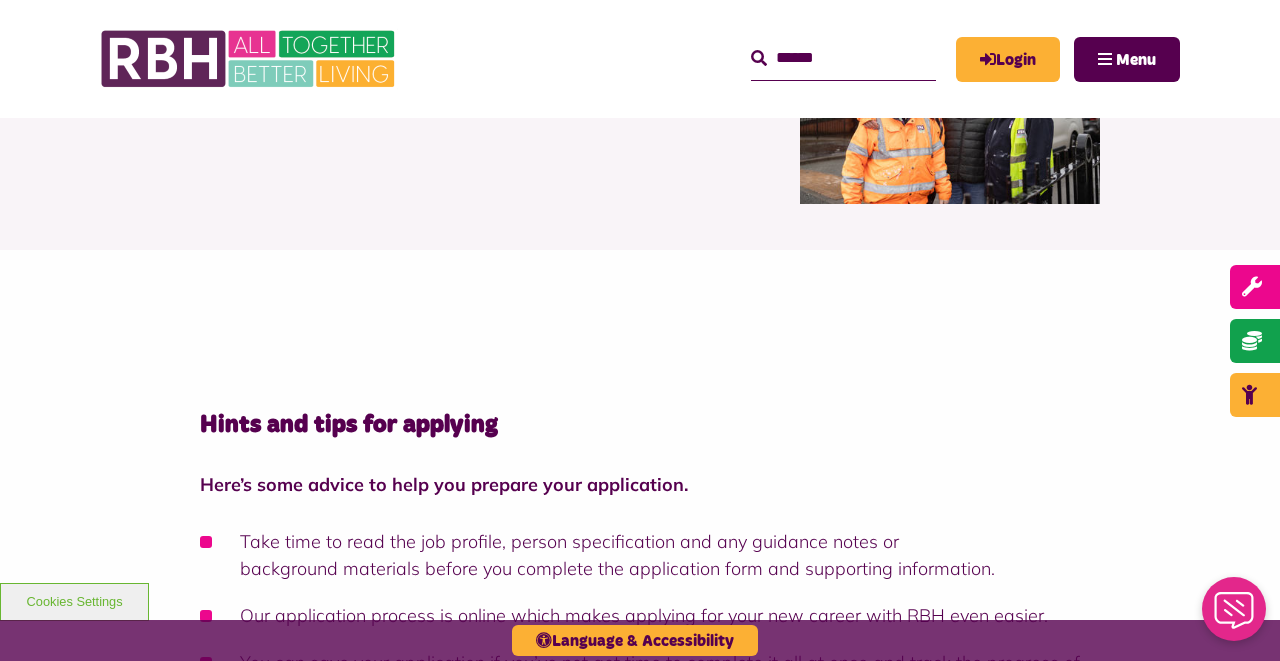 scroll, scrollTop: 160, scrollLeft: 0, axis: vertical 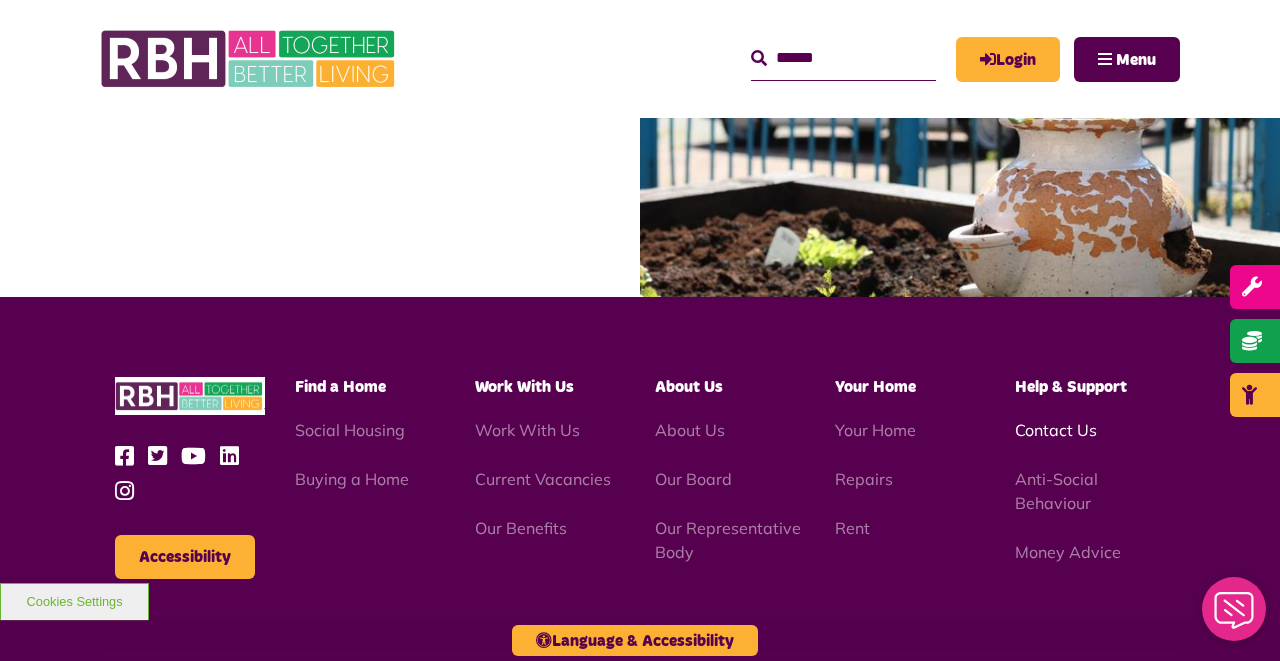 click on "Contact Us" at bounding box center [1056, 457] 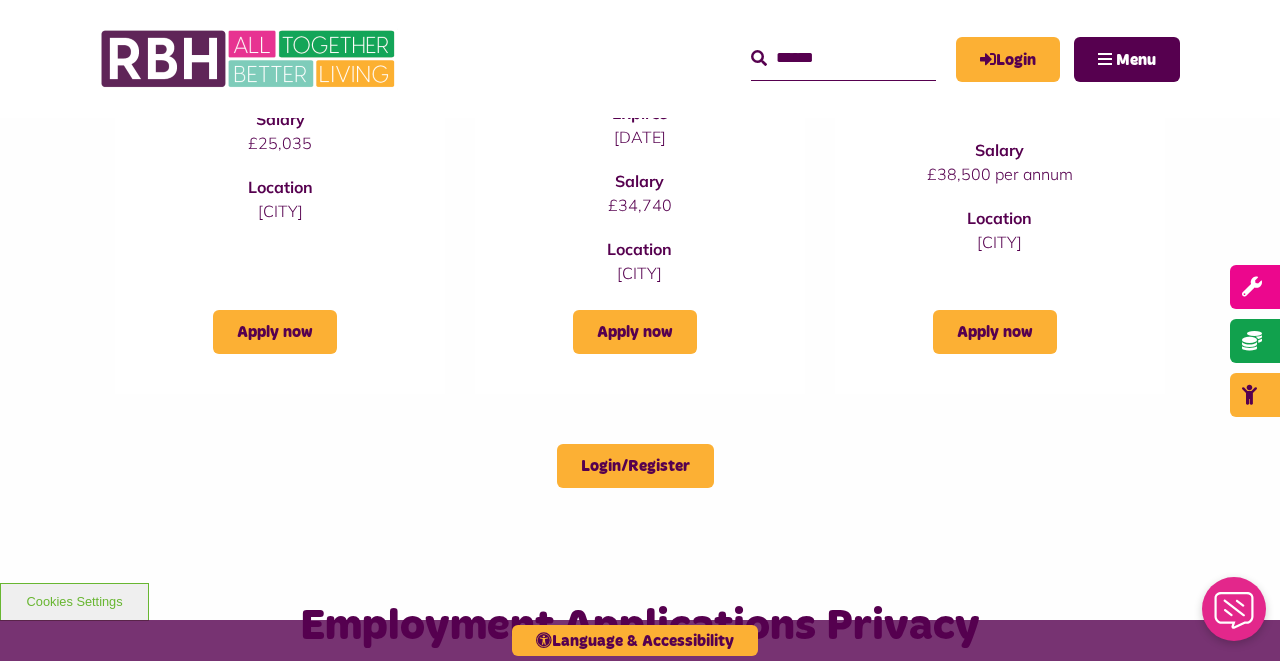 scroll, scrollTop: 960, scrollLeft: 0, axis: vertical 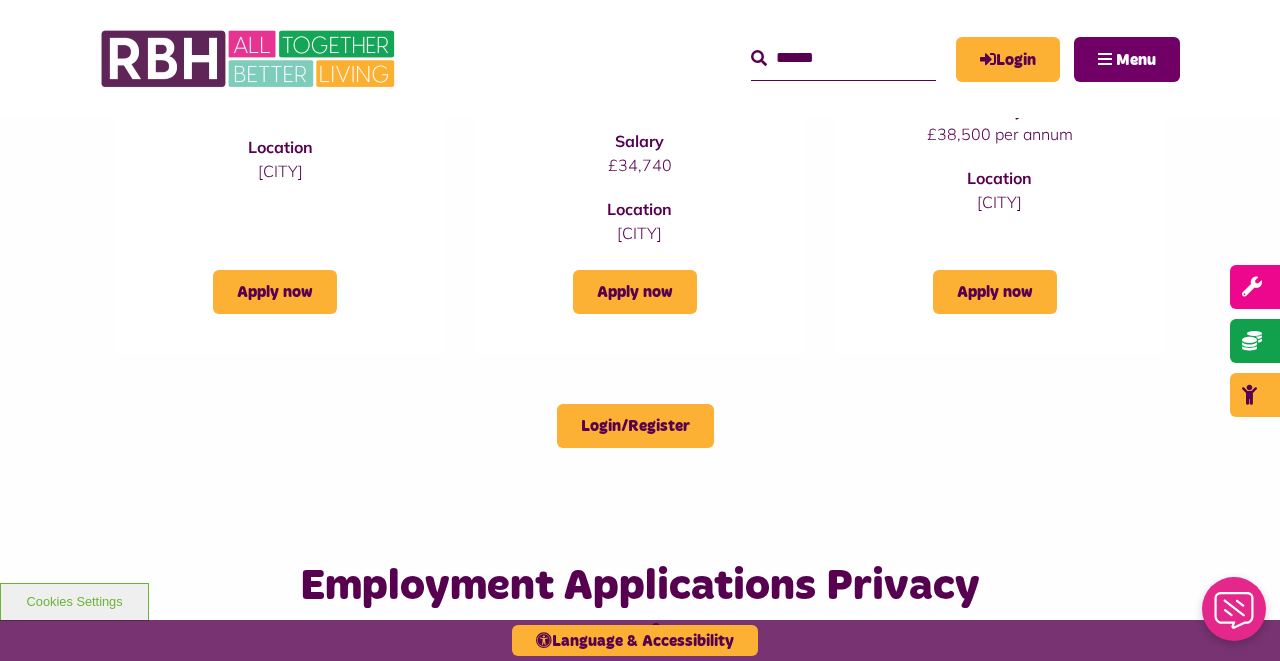 click on "Menu" at bounding box center [1136, 60] 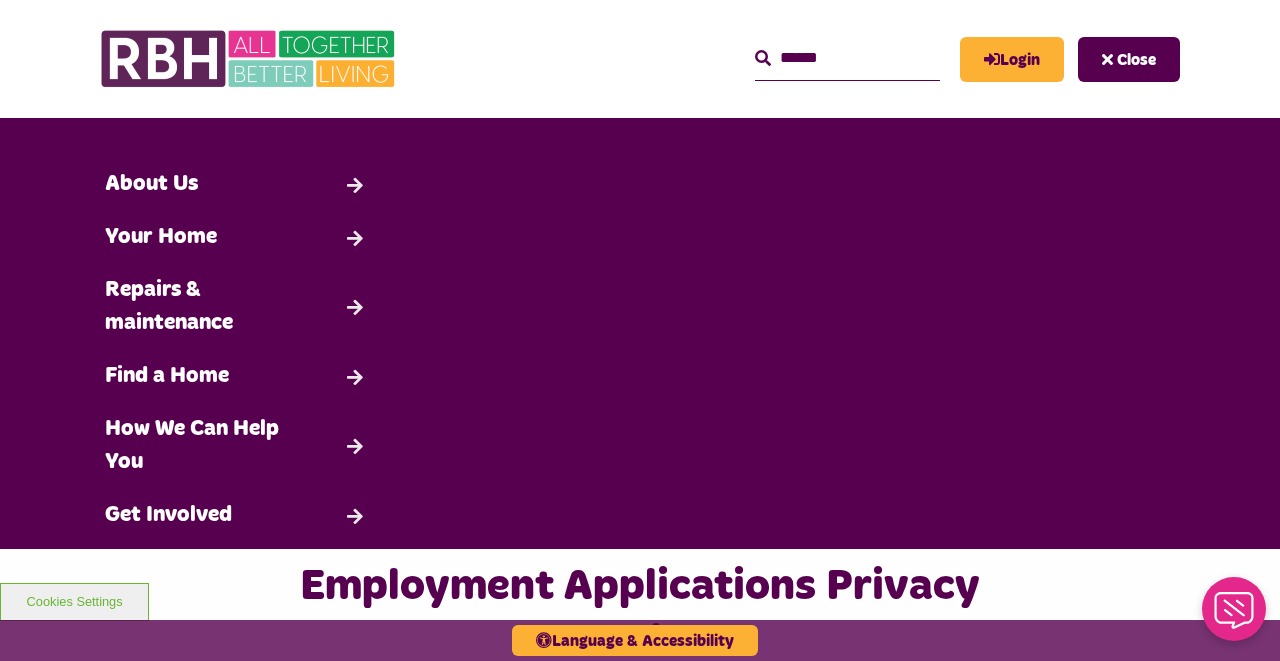 click on "Search
About Us
Back" at bounding box center (640, 403) 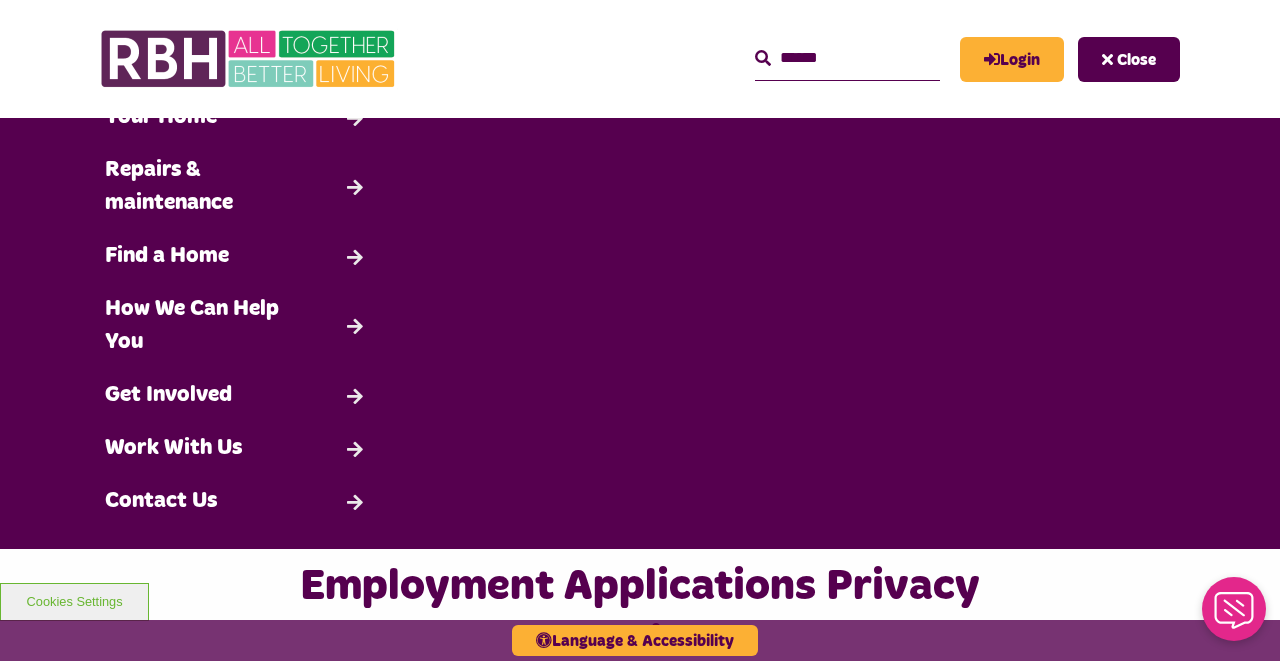 scroll, scrollTop: 139, scrollLeft: 0, axis: vertical 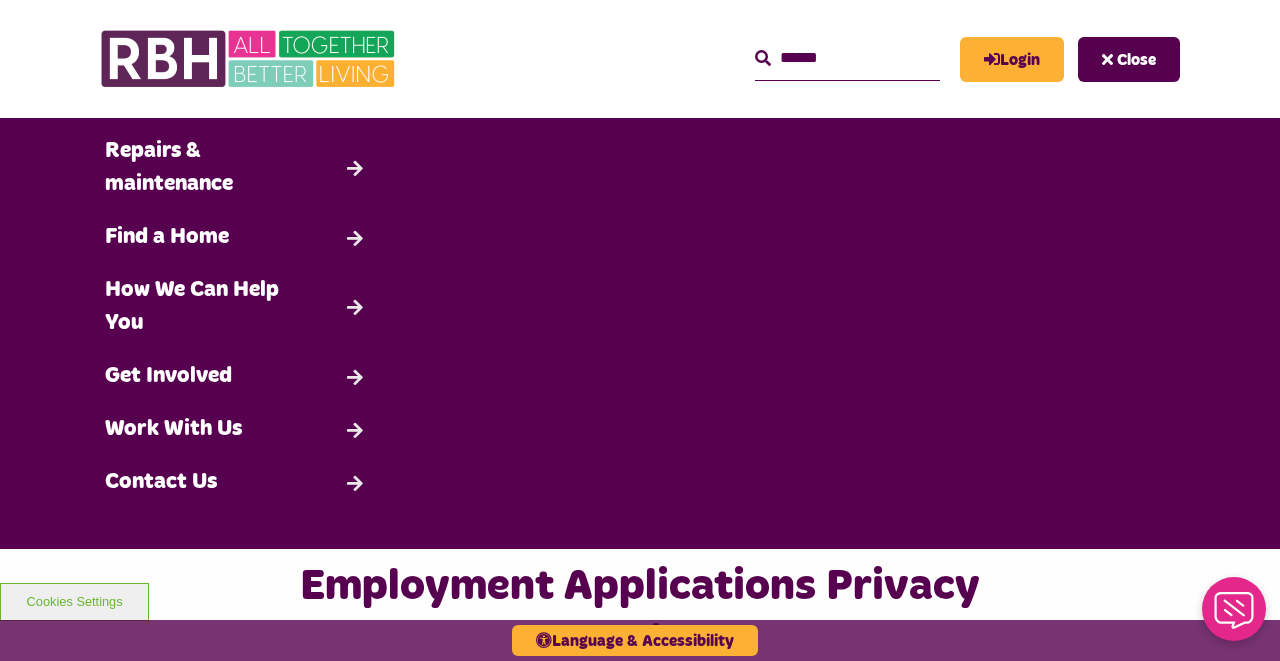 click at bounding box center [847, 58] 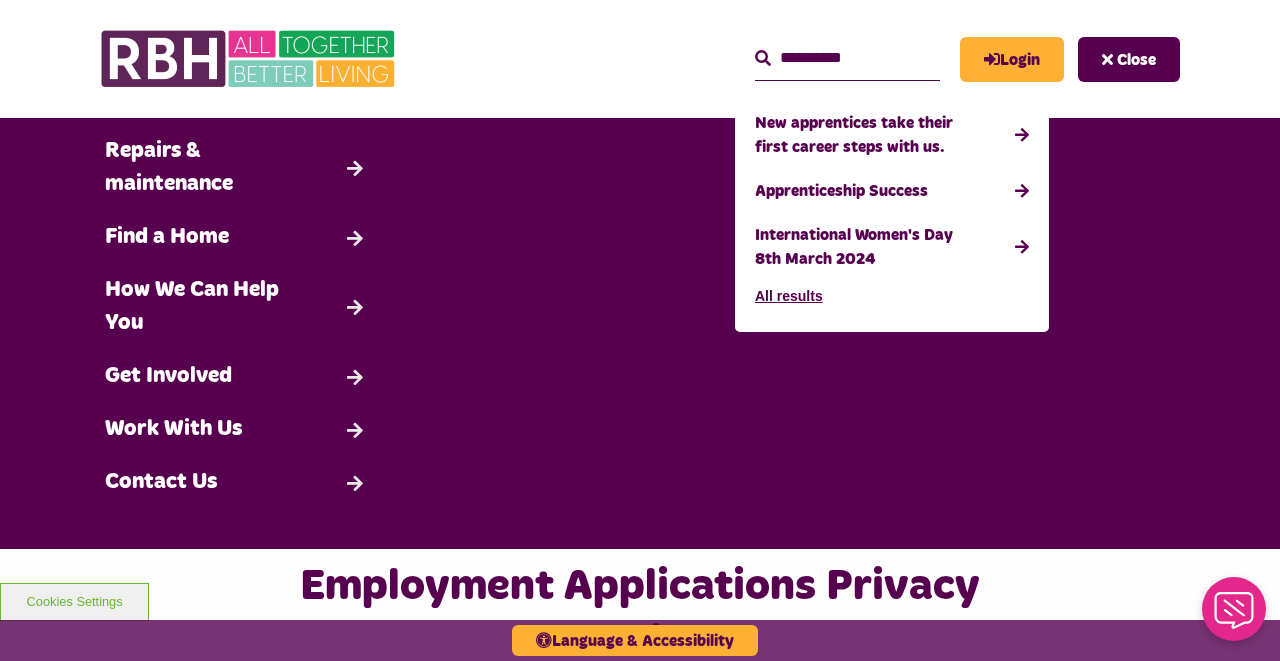 type on "**********" 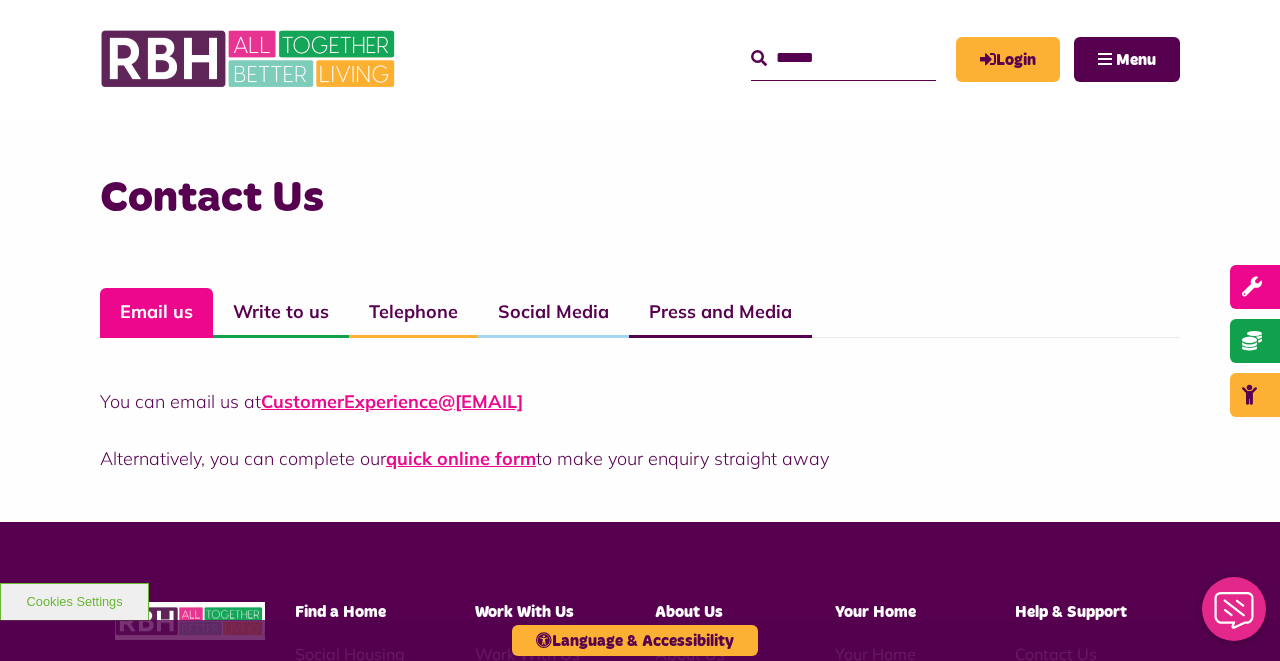 scroll, scrollTop: 1400, scrollLeft: 0, axis: vertical 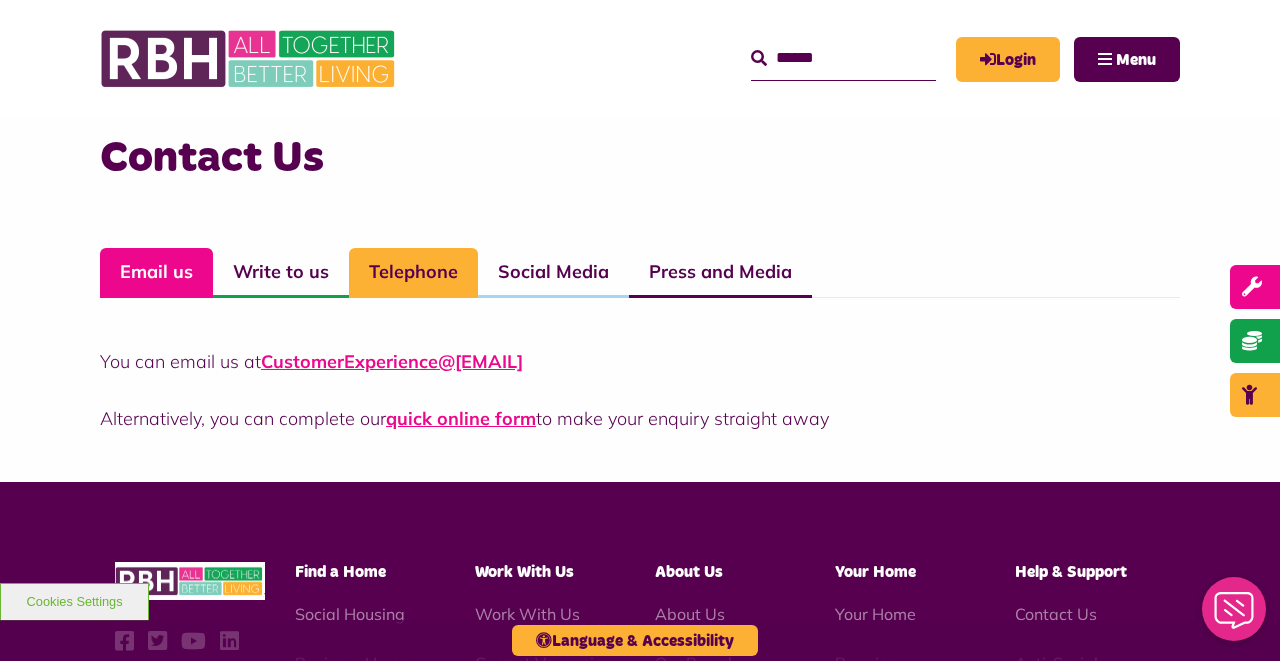 click on "Telephone" at bounding box center [413, 273] 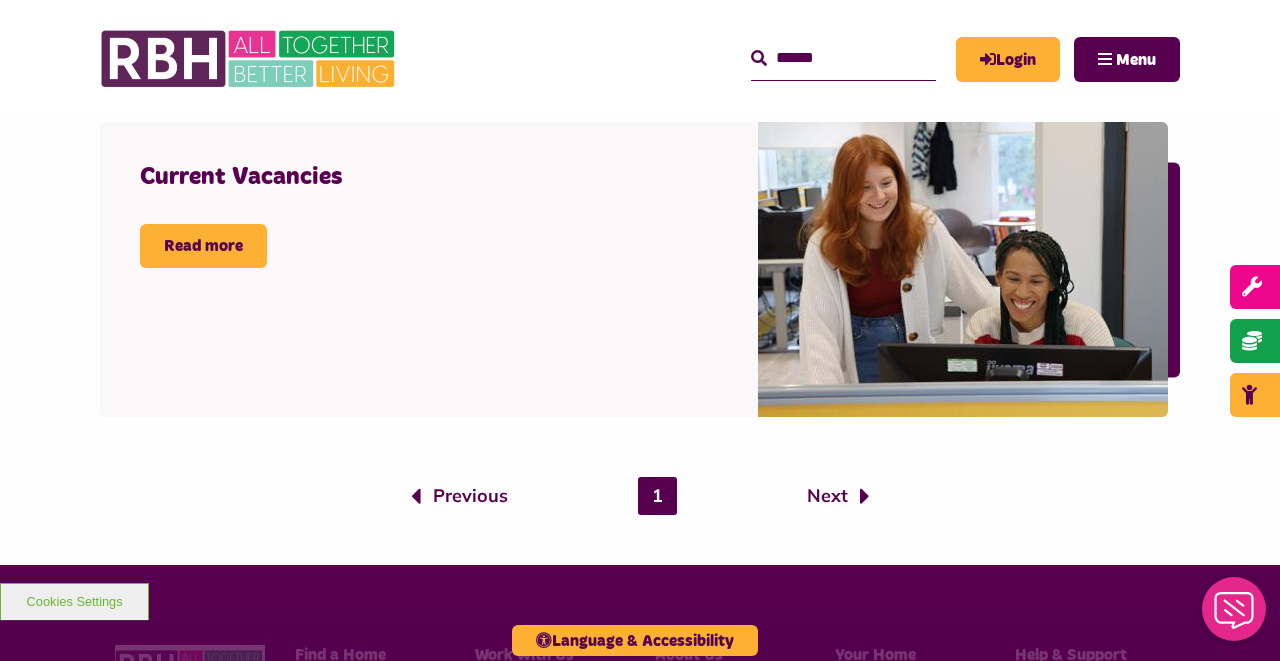 scroll, scrollTop: 1960, scrollLeft: 0, axis: vertical 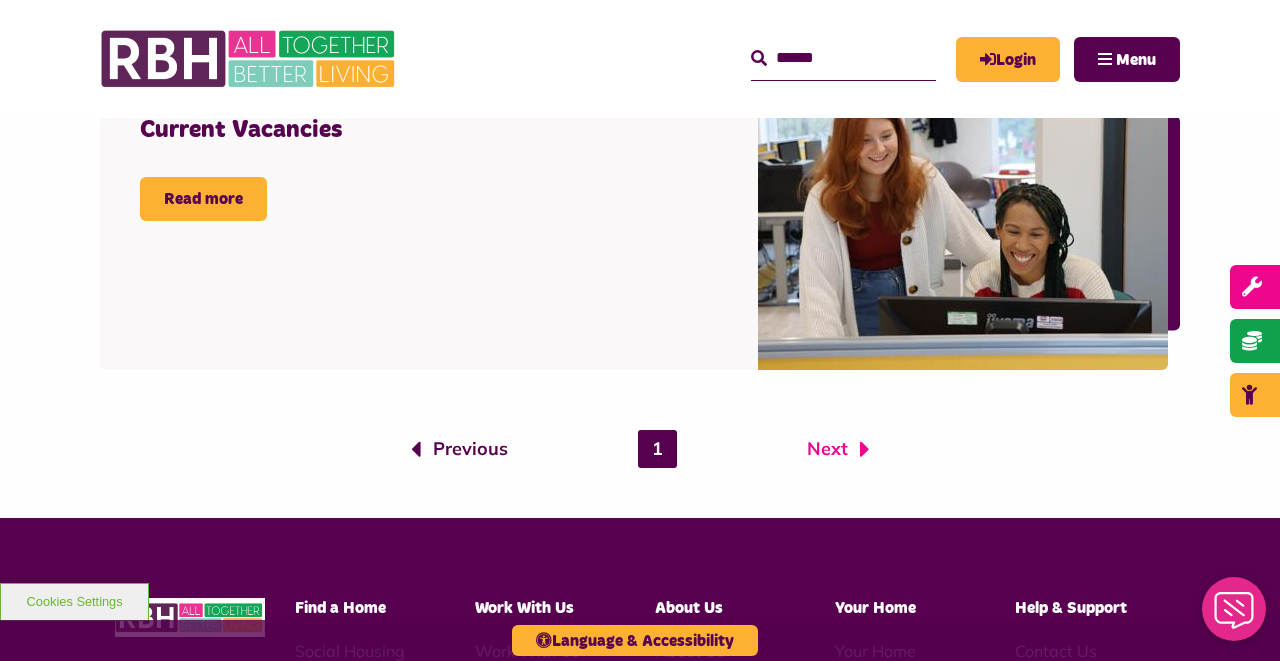 click on "Next" at bounding box center (838, 449) 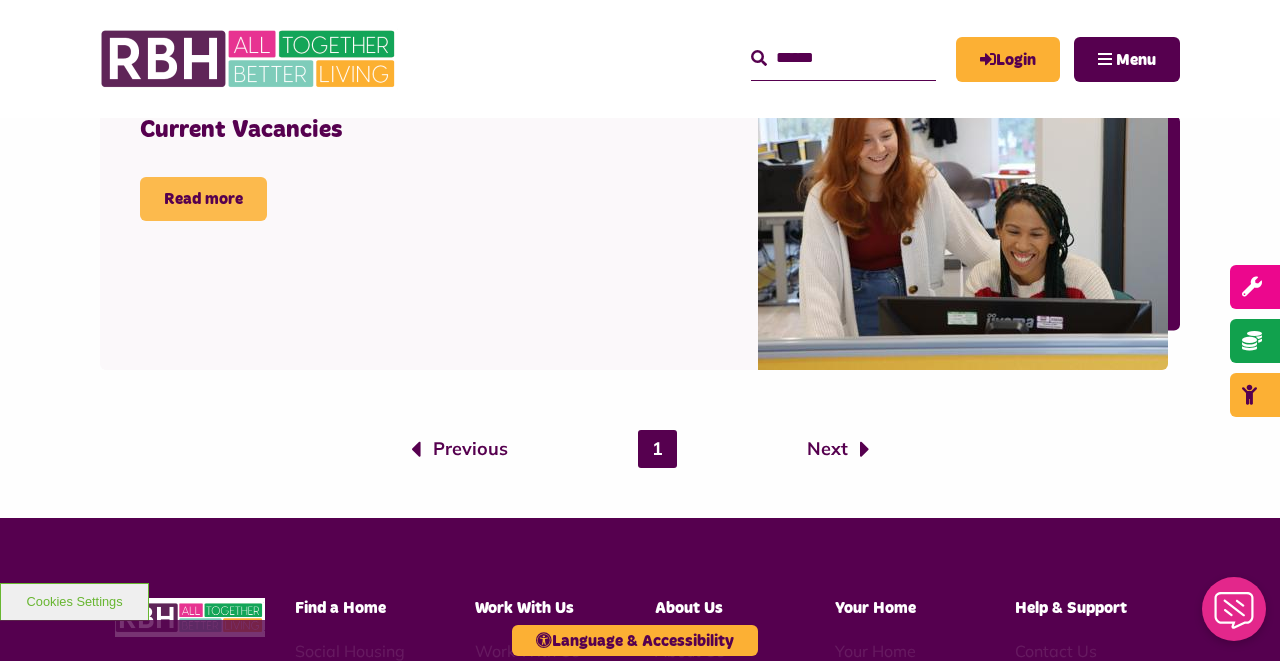click on "Read more" at bounding box center [203, 199] 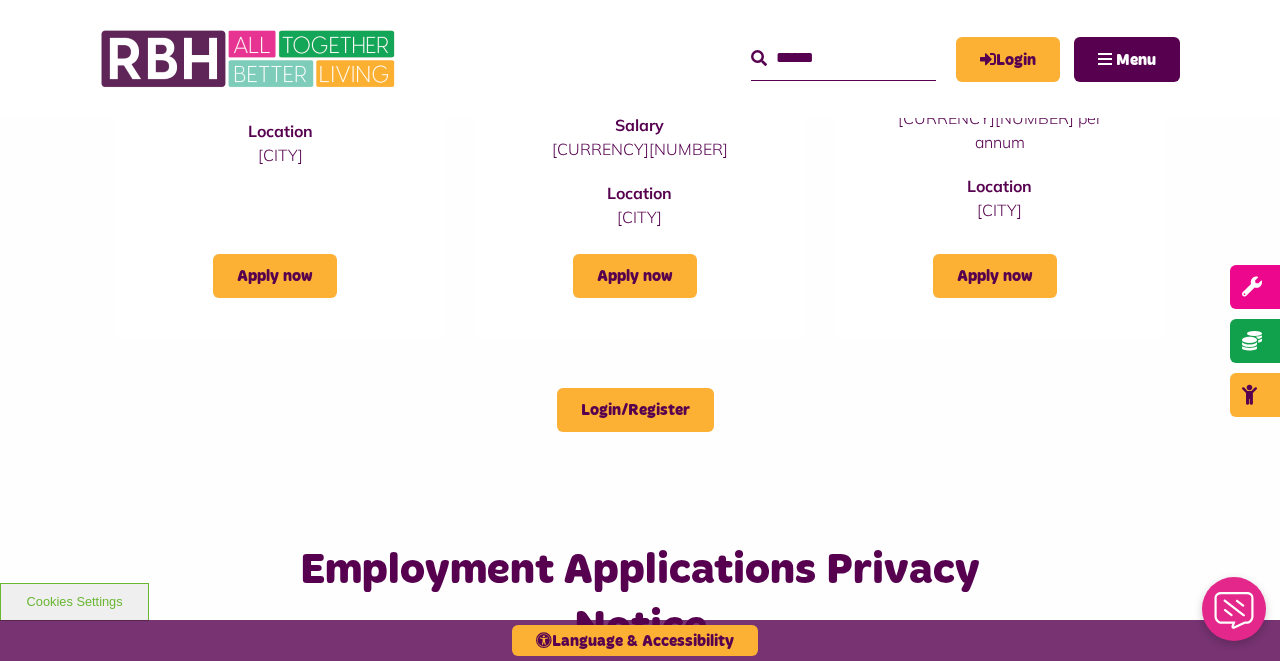scroll, scrollTop: 1080, scrollLeft: 0, axis: vertical 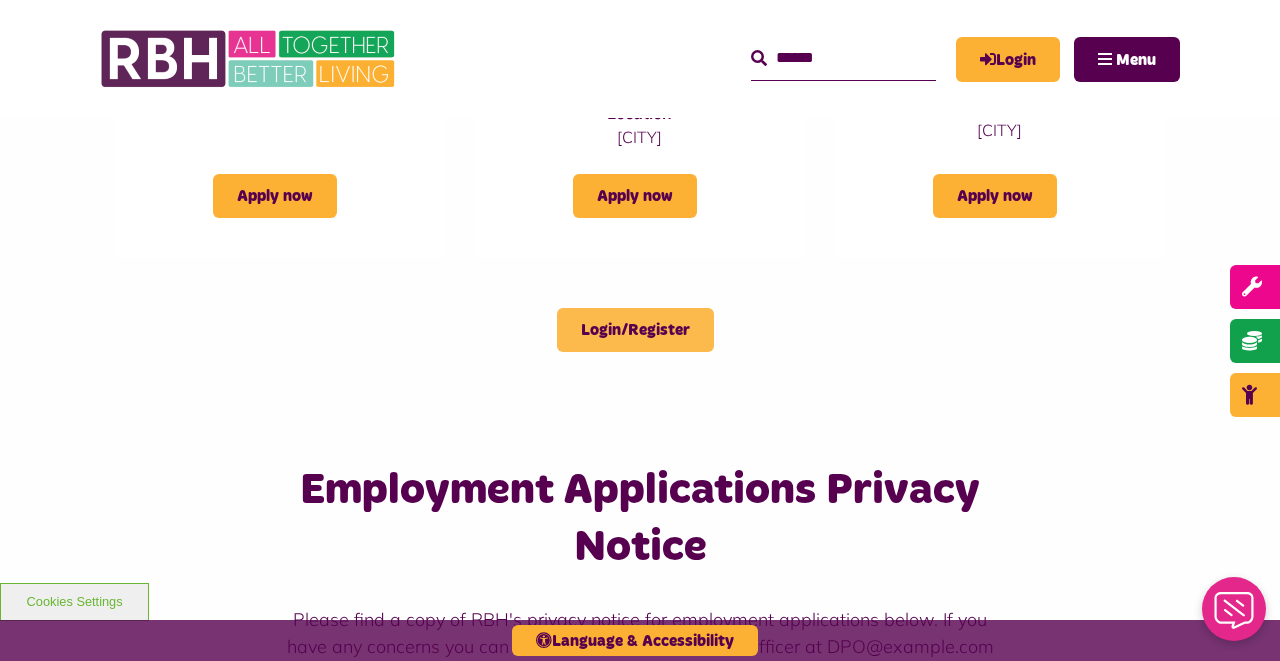 click on "Login/Register" at bounding box center [635, 306] 